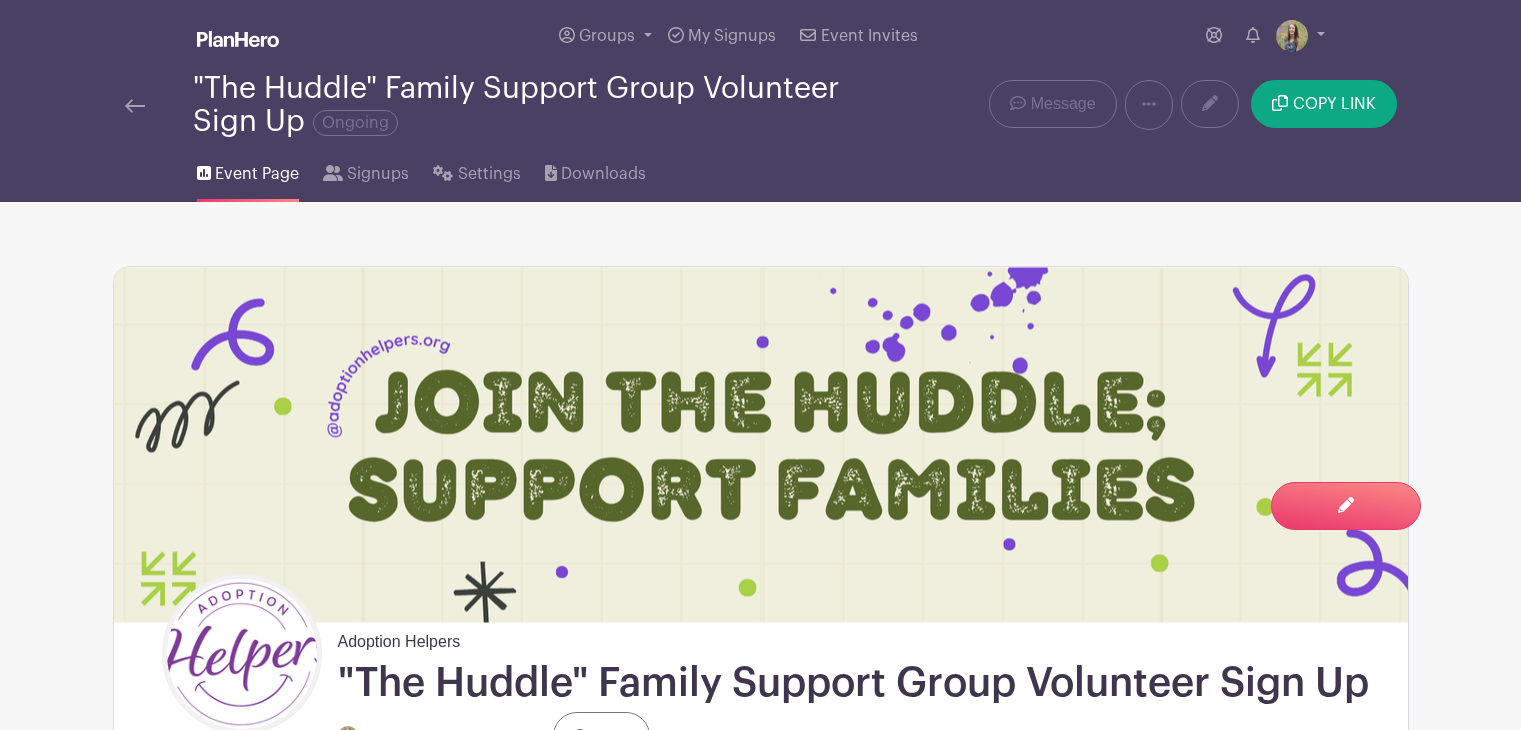 scroll, scrollTop: 614, scrollLeft: 0, axis: vertical 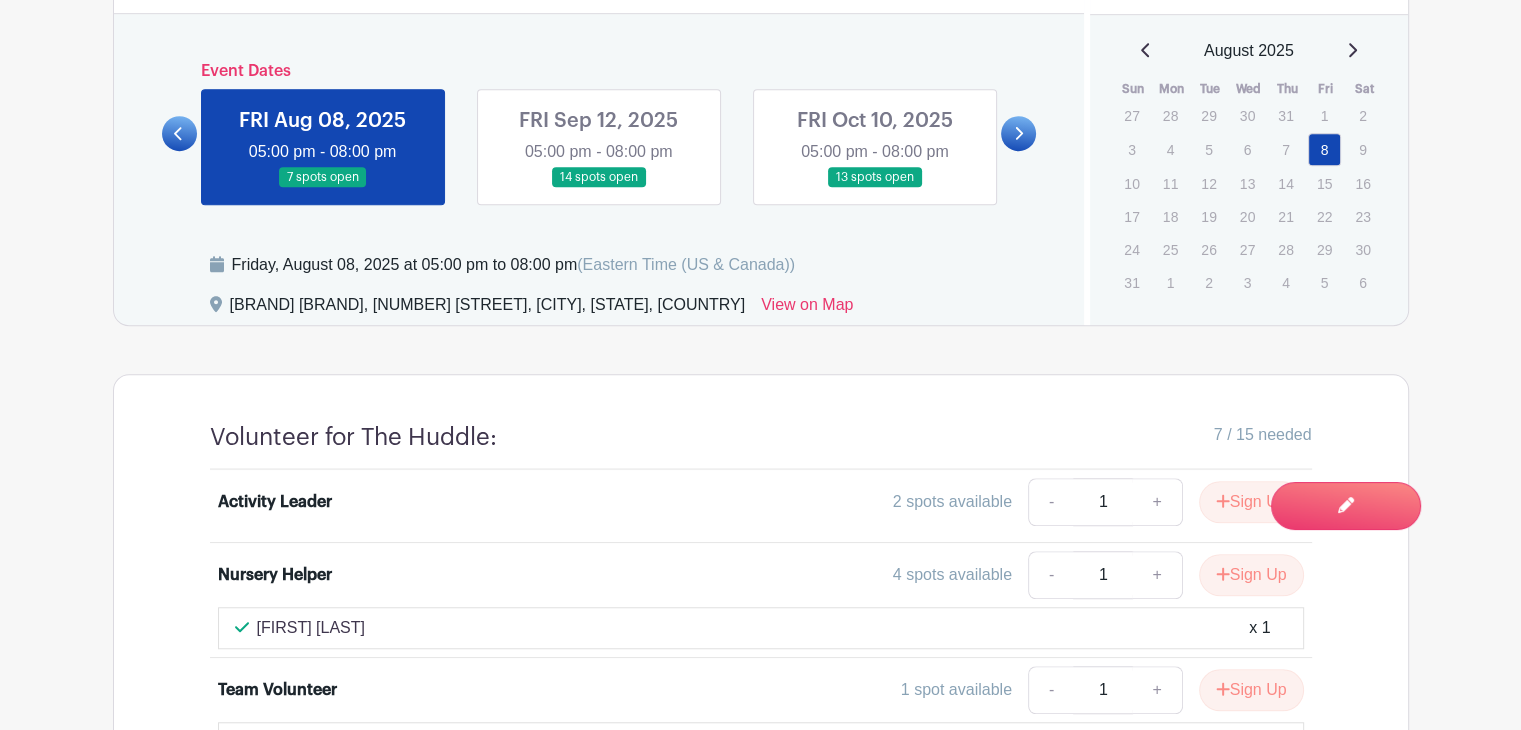 click at bounding box center (599, 188) 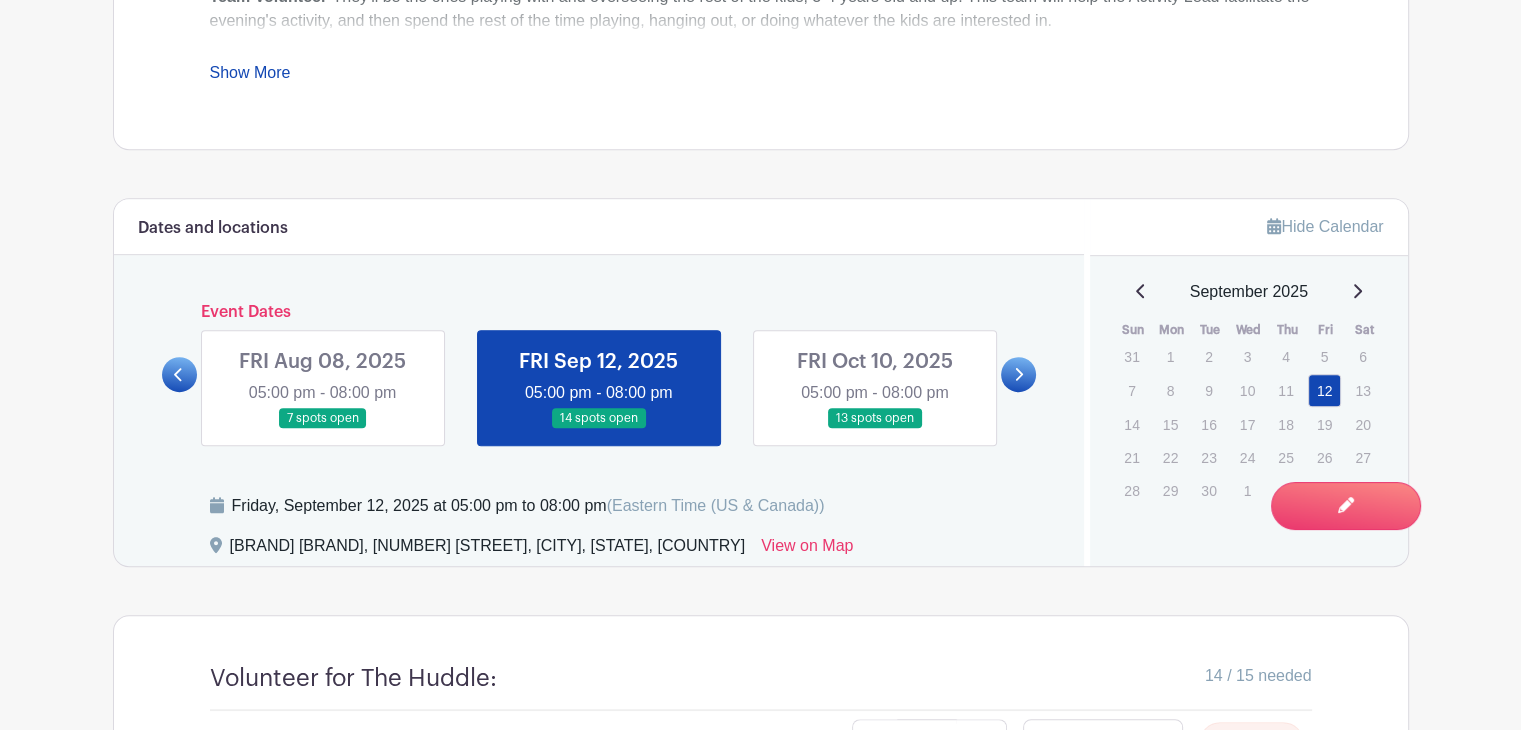scroll, scrollTop: 1171, scrollLeft: 0, axis: vertical 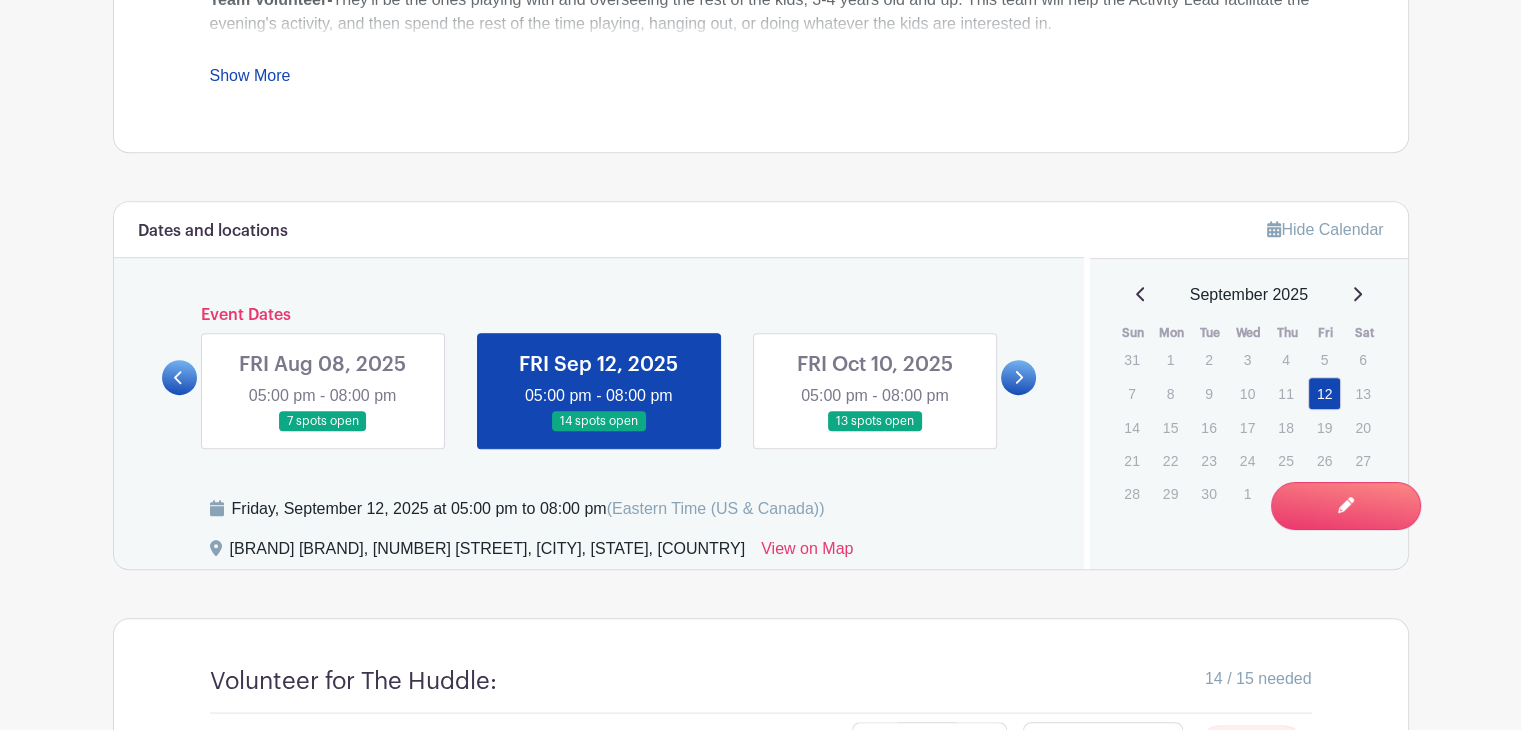 click at bounding box center [323, 432] 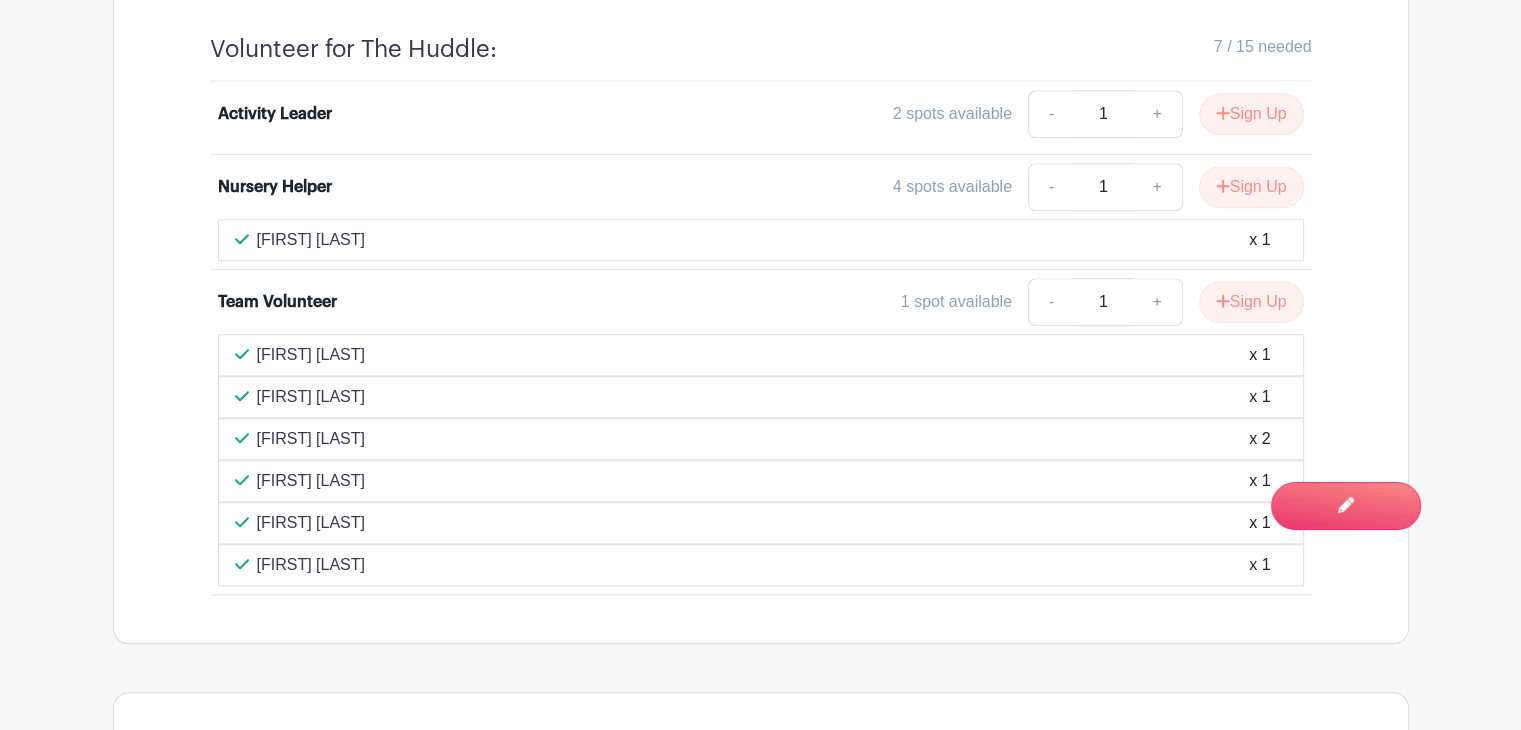 scroll, scrollTop: 1800, scrollLeft: 0, axis: vertical 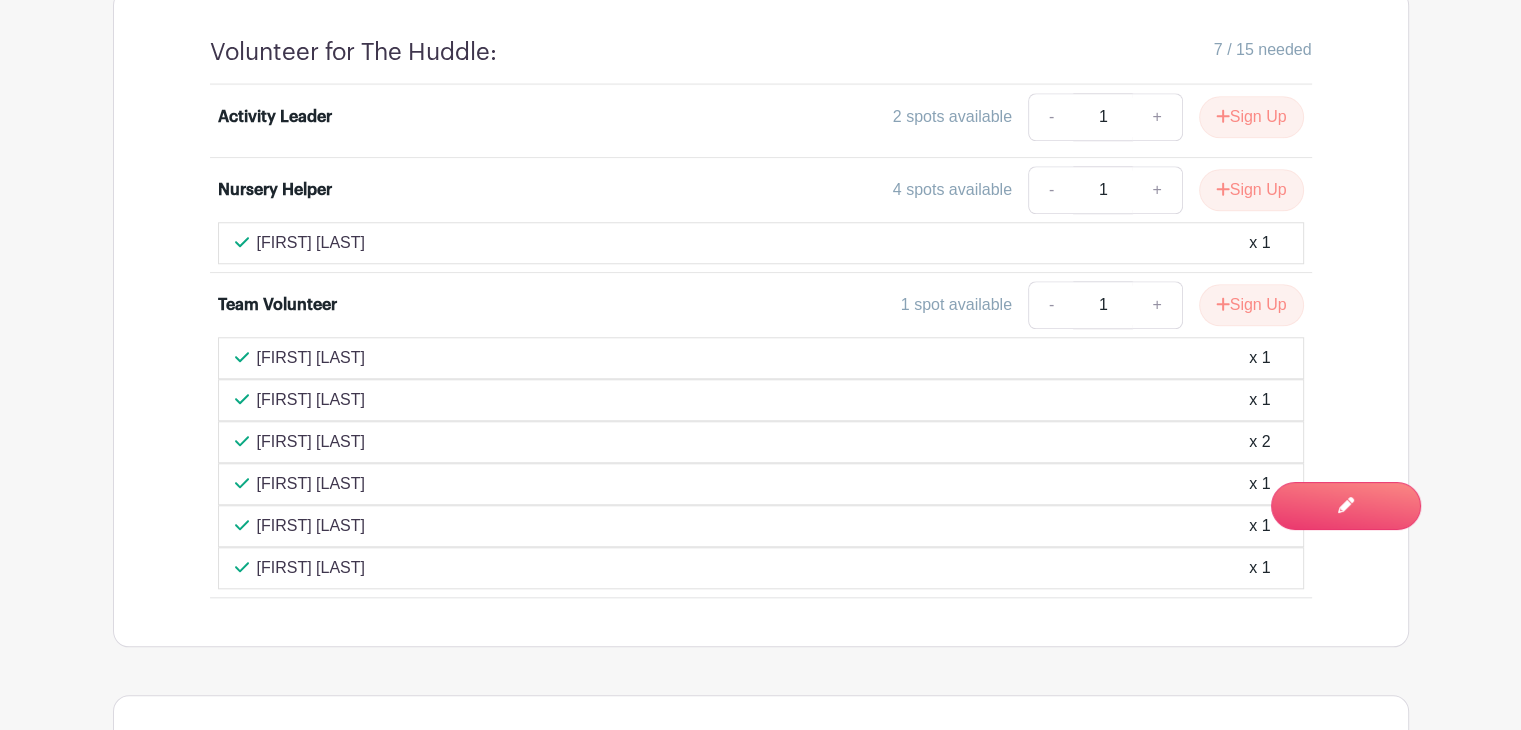 drag, startPoint x: 388, startPoint y: 564, endPoint x: 259, endPoint y: 346, distance: 253.3081 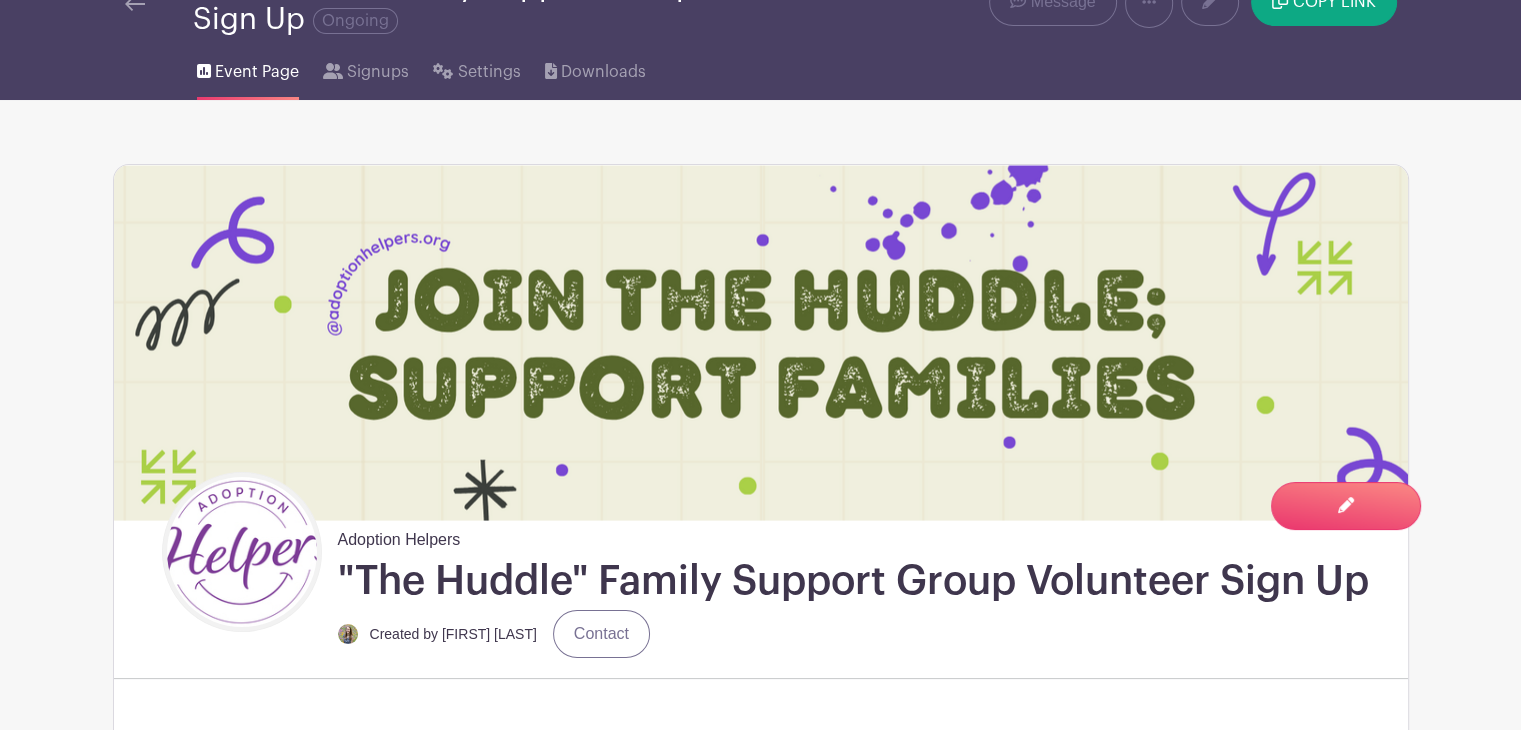 scroll, scrollTop: 0, scrollLeft: 0, axis: both 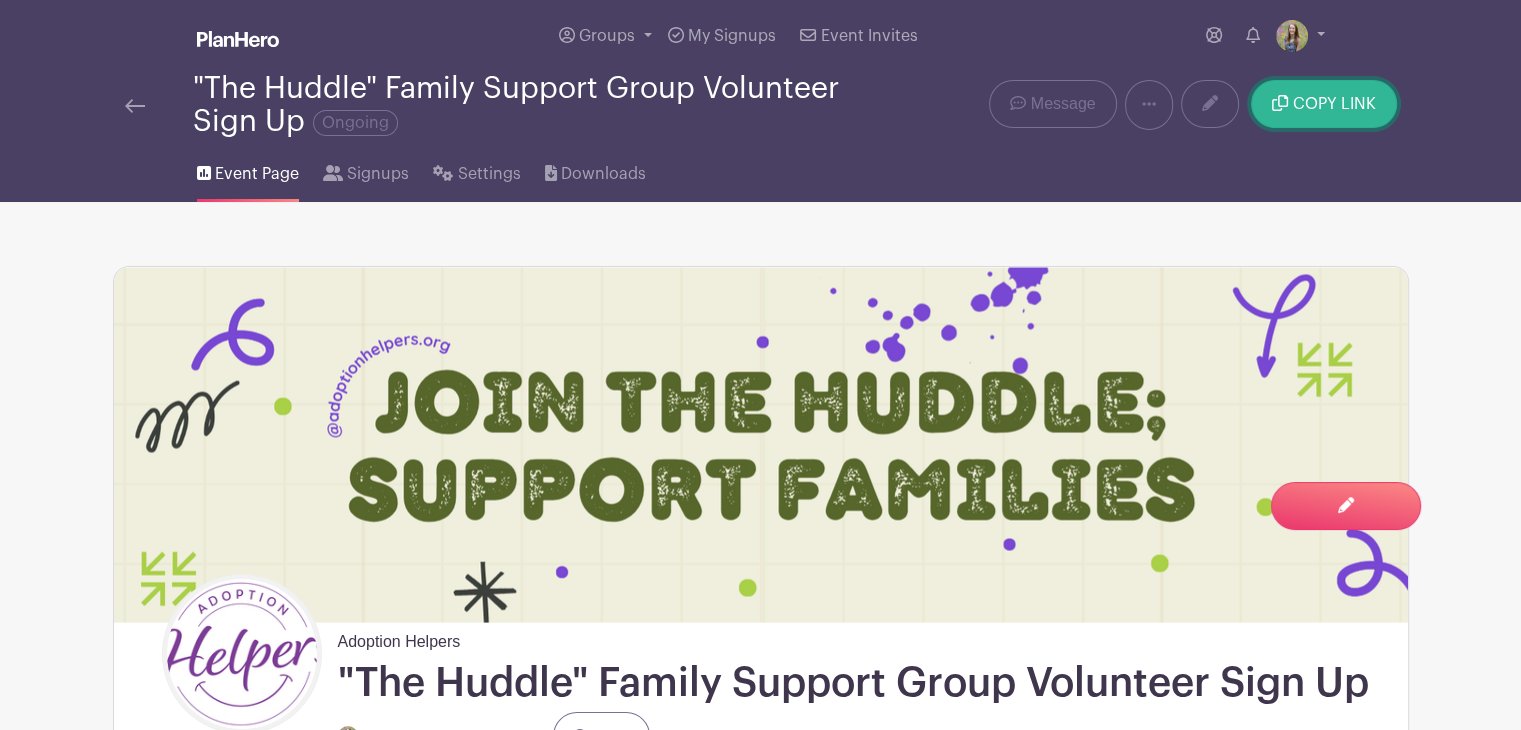 click on "COPY LINK" at bounding box center (1323, 104) 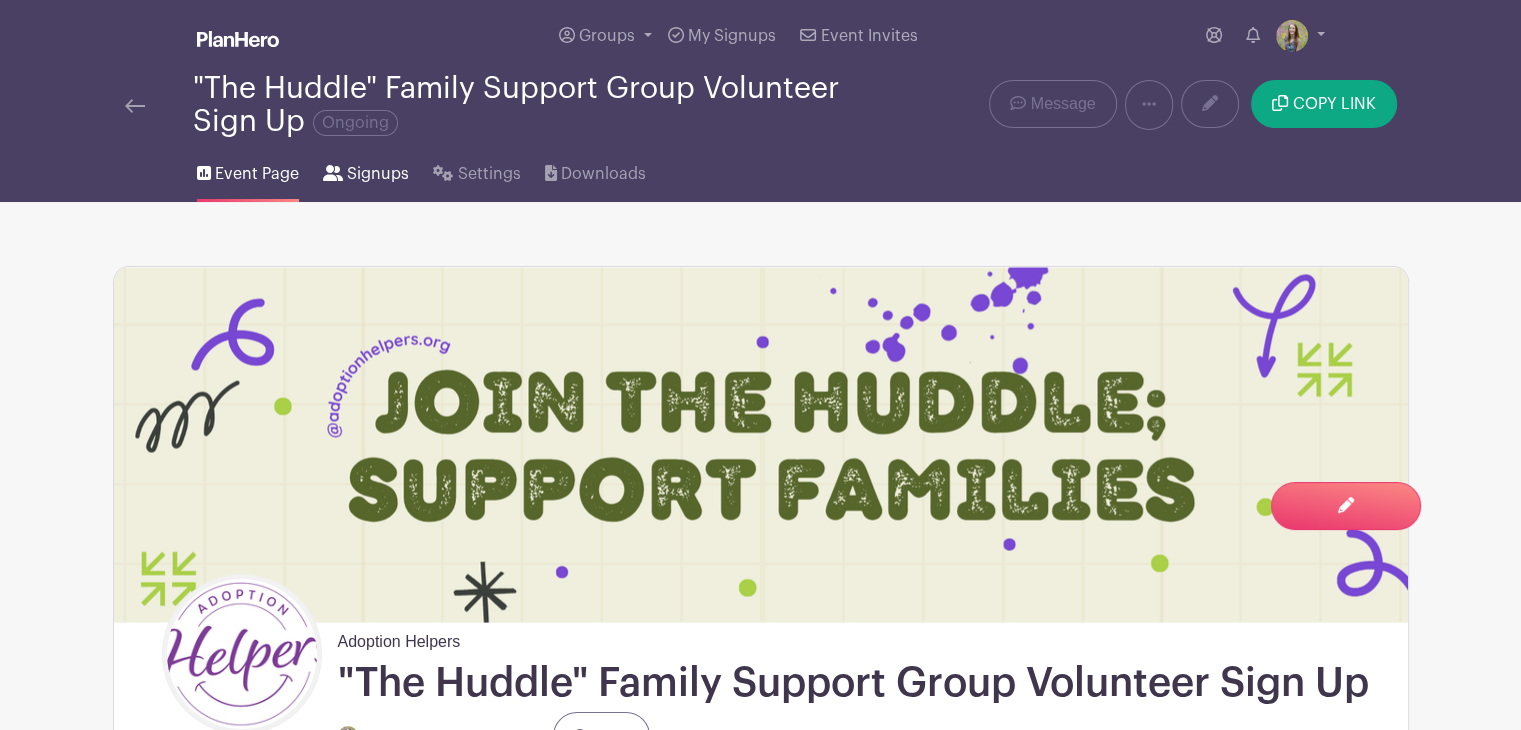 click on "Signups" at bounding box center [378, 174] 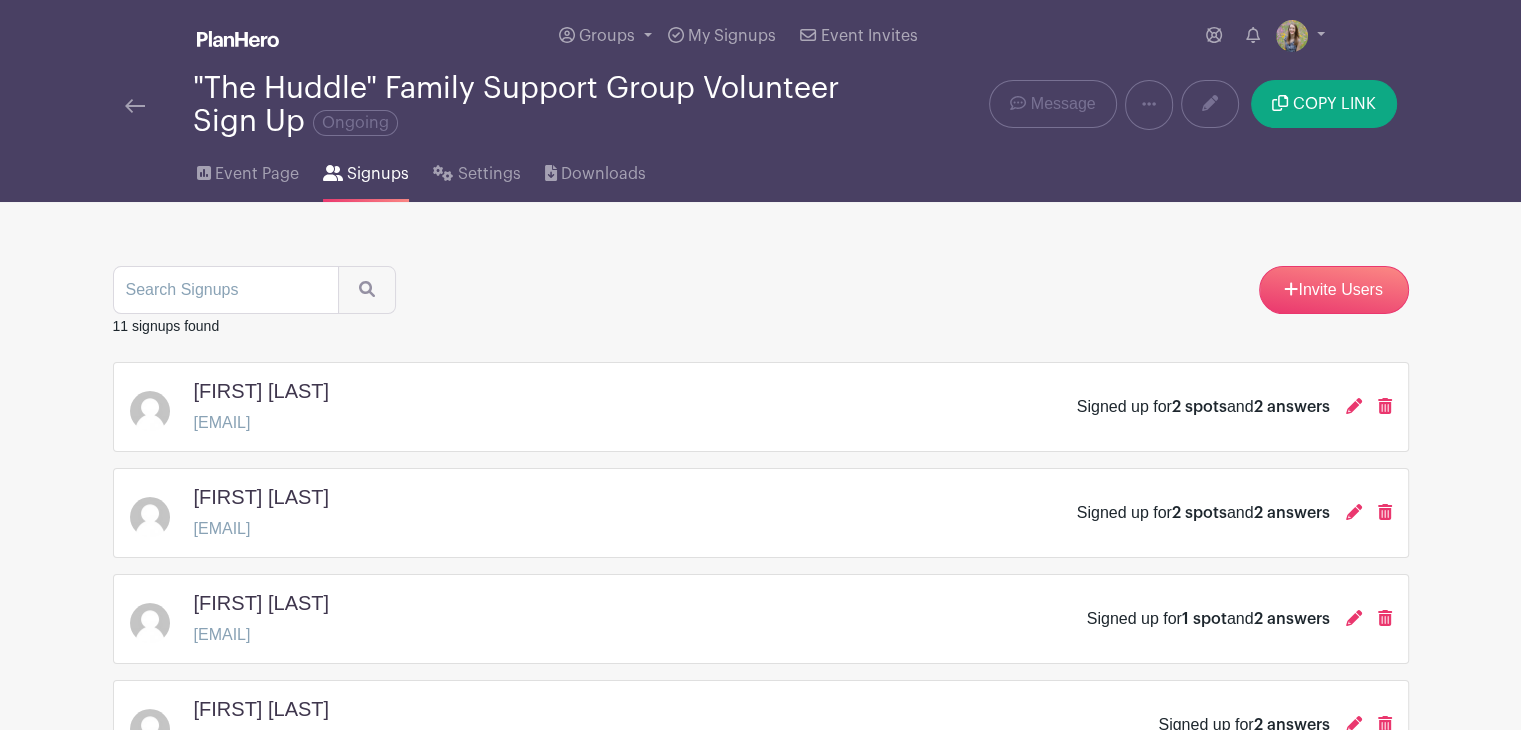 click on "Signups" at bounding box center (378, 174) 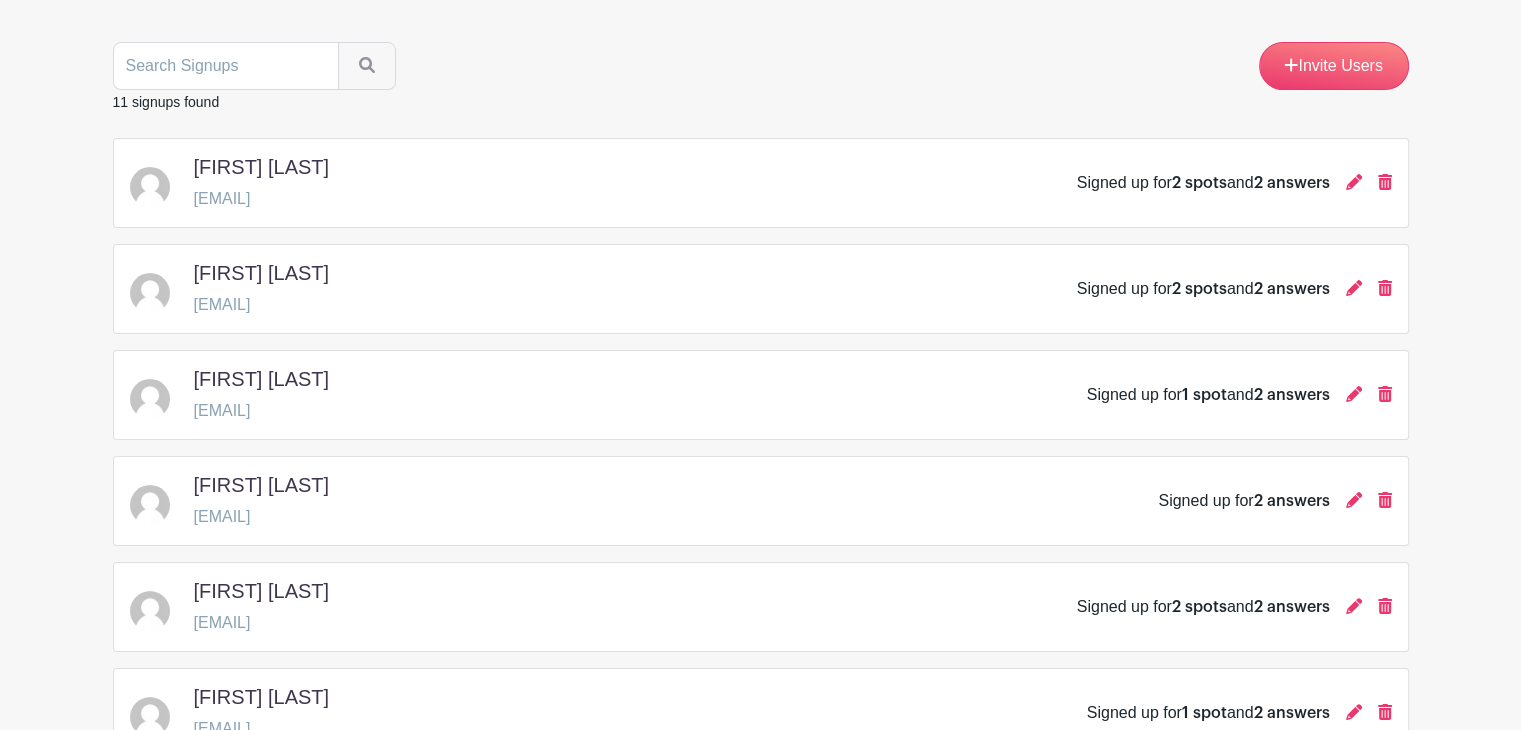 scroll, scrollTop: 275, scrollLeft: 0, axis: vertical 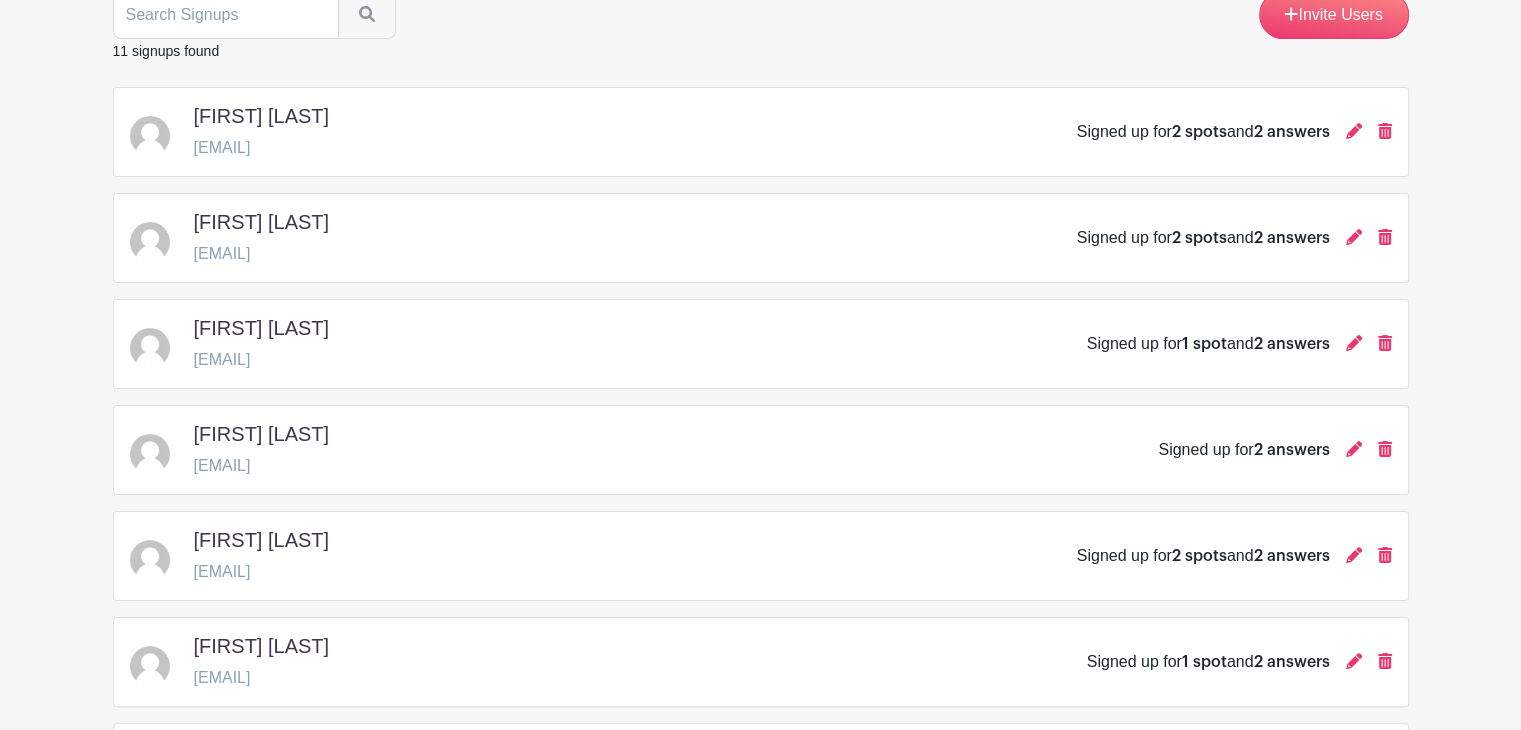drag, startPoint x: 390, startPoint y: 145, endPoint x: 195, endPoint y: 150, distance: 195.06409 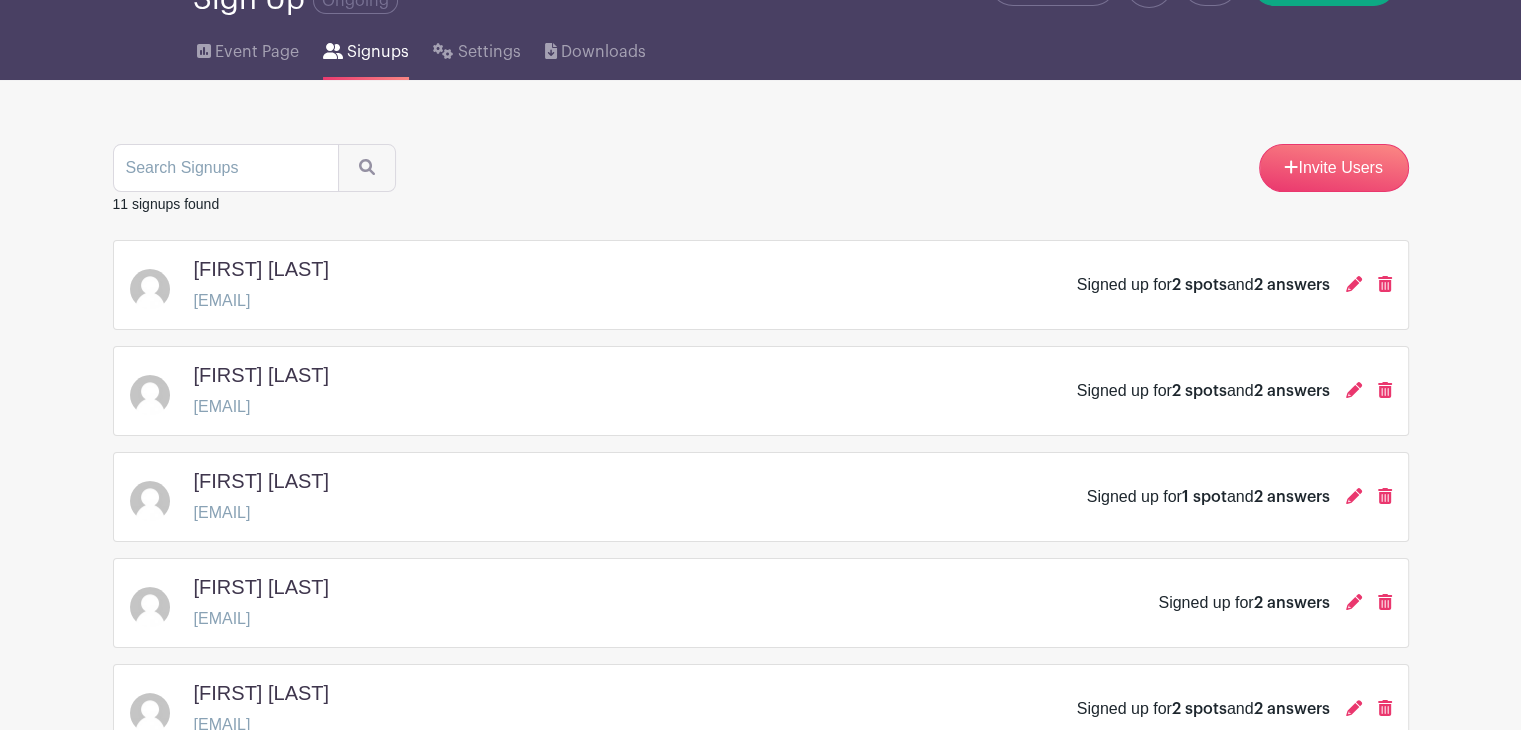 scroll, scrollTop: 112, scrollLeft: 0, axis: vertical 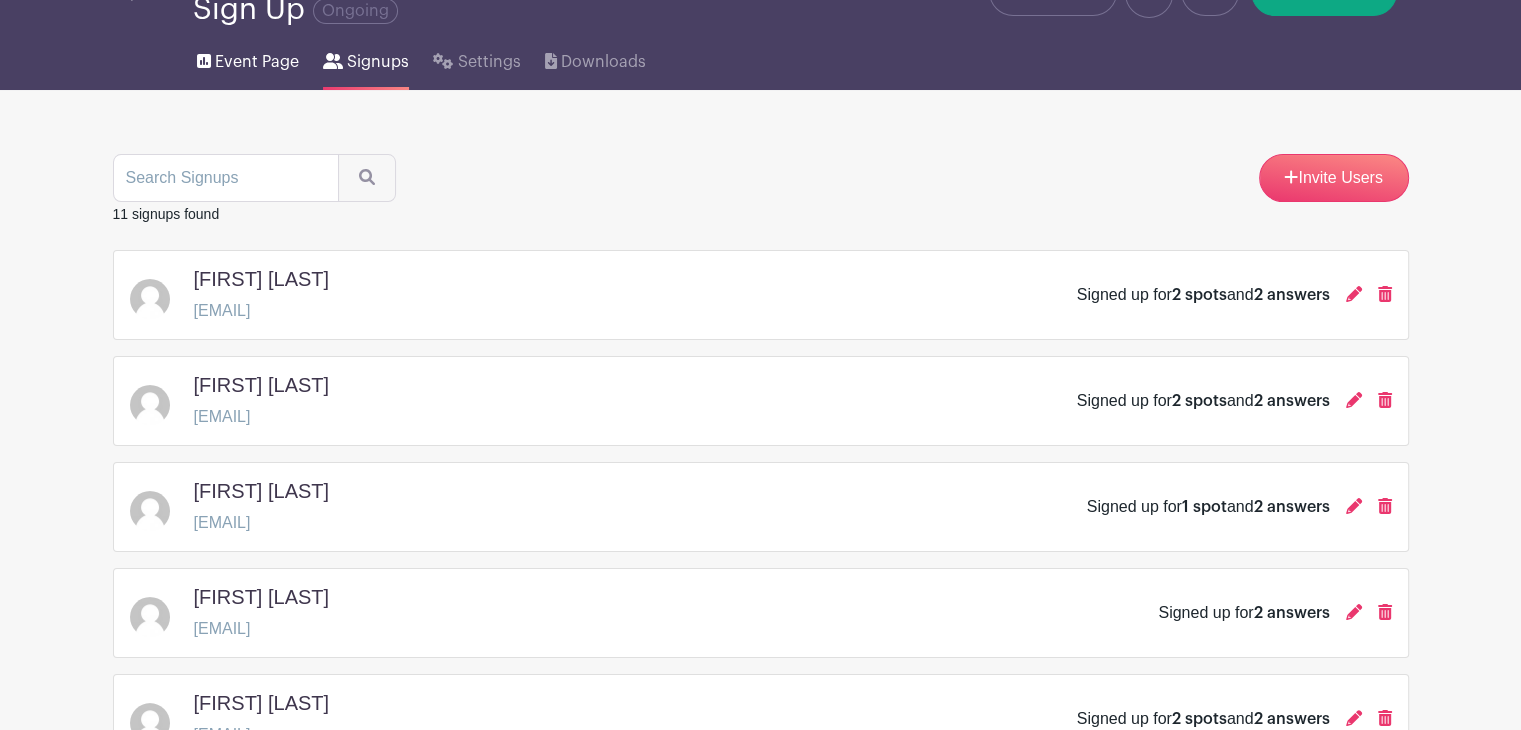 click on "Event Page" at bounding box center [257, 62] 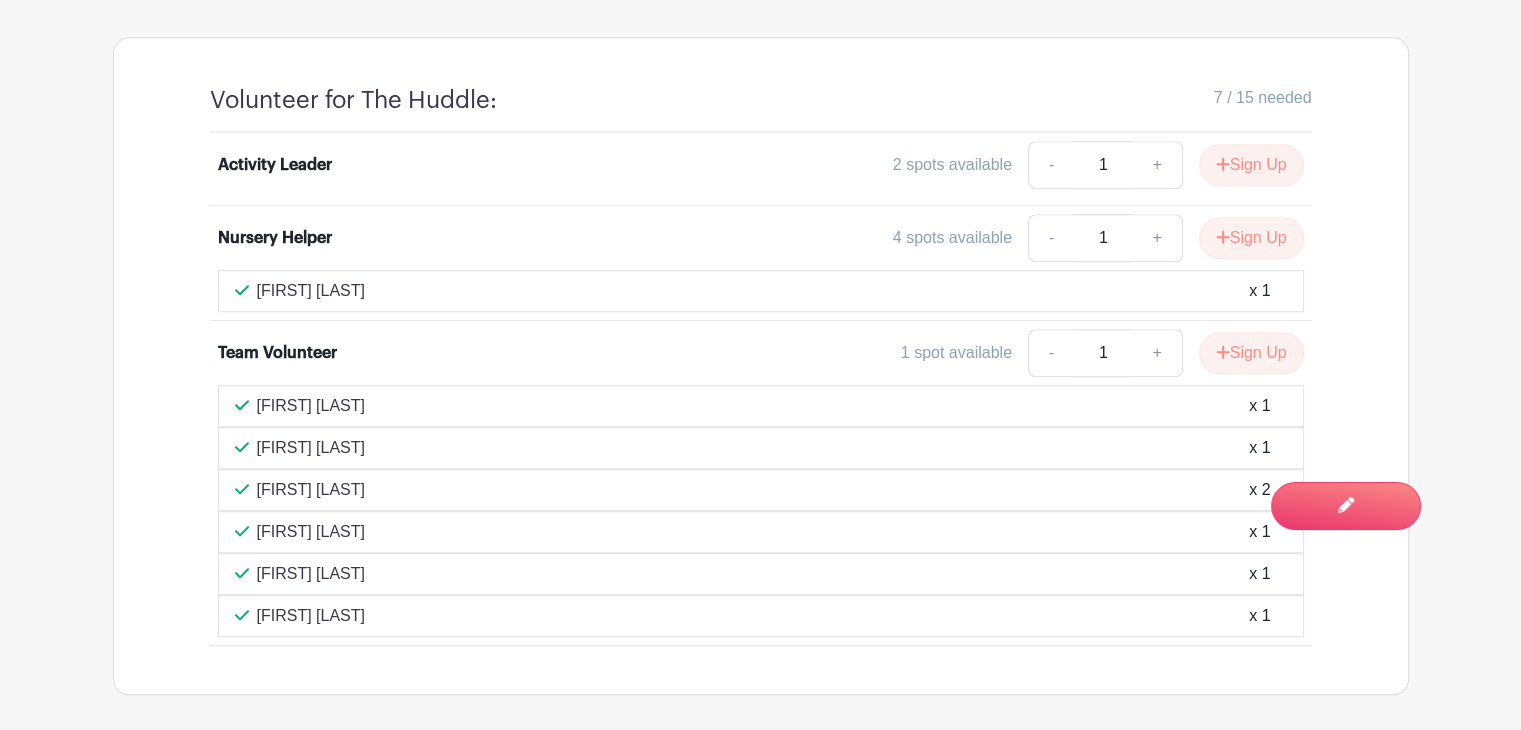 scroll, scrollTop: 1754, scrollLeft: 0, axis: vertical 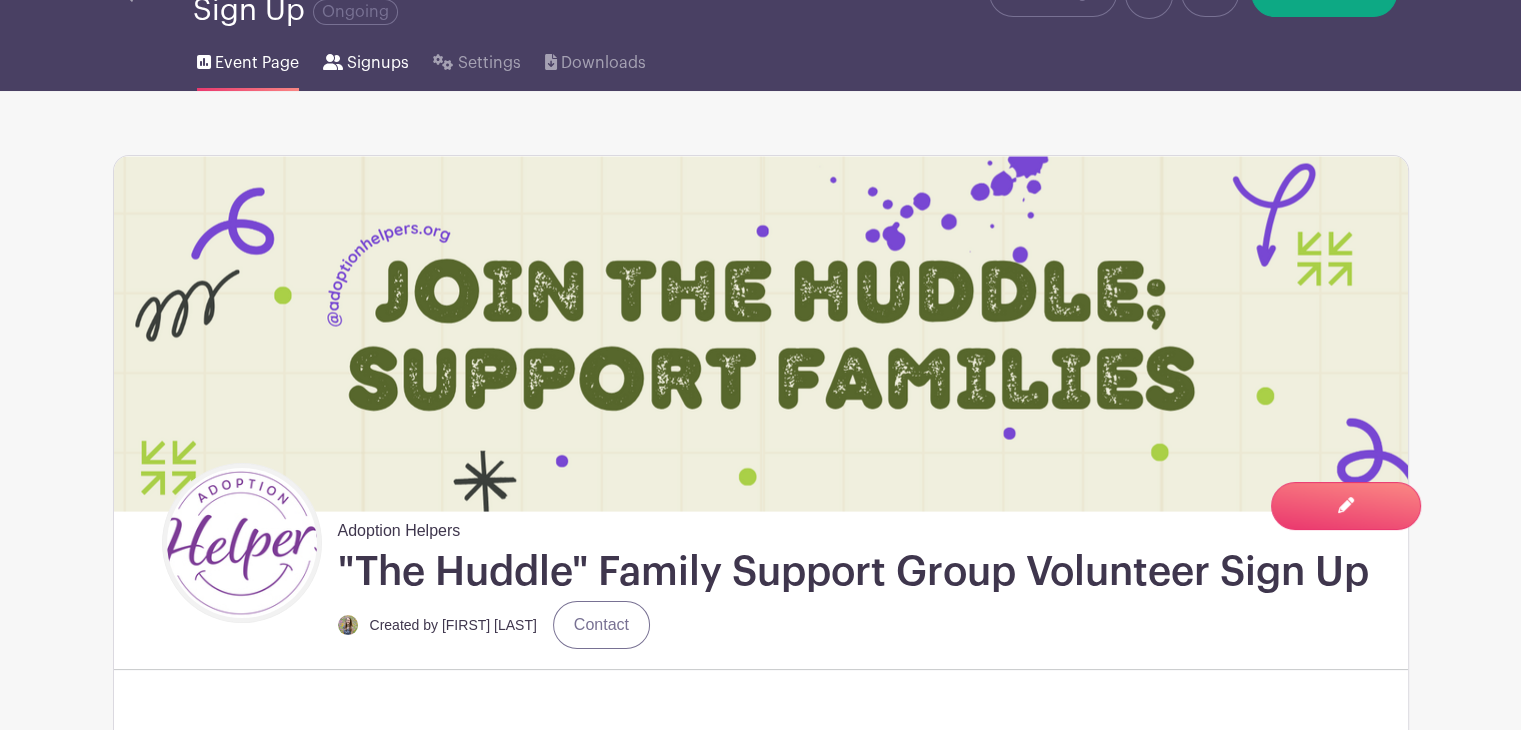 click on "Signups" at bounding box center (378, 63) 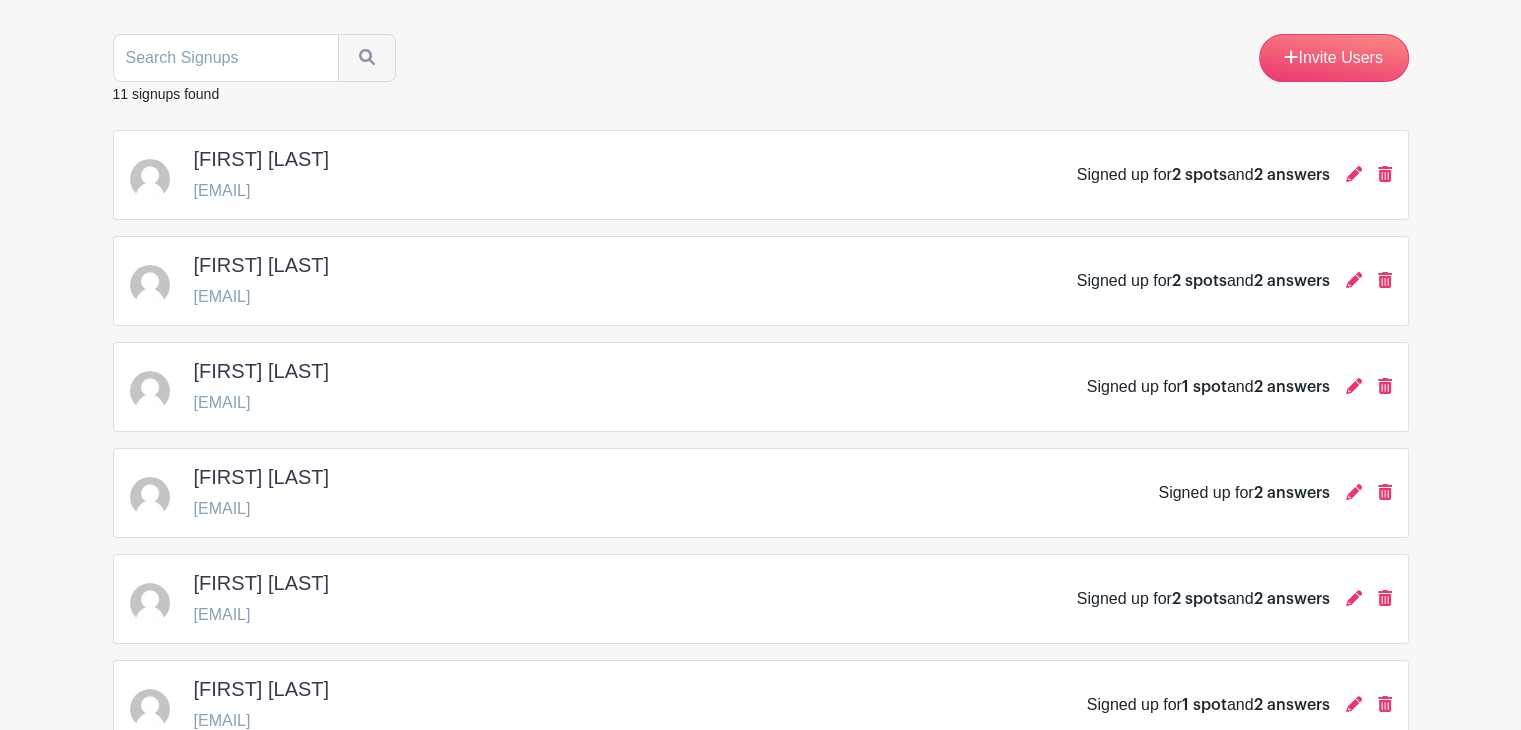 scroll, scrollTop: 236, scrollLeft: 0, axis: vertical 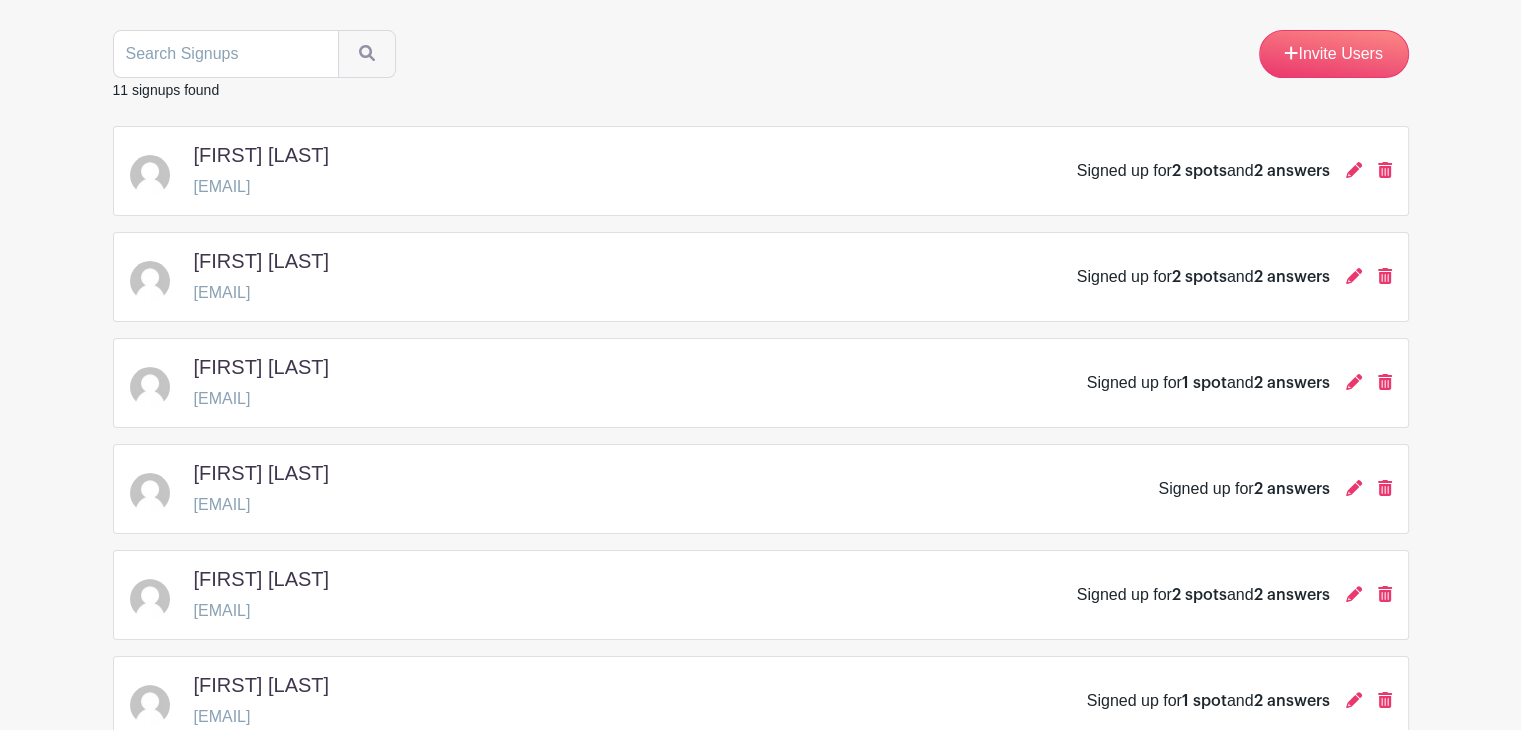 drag, startPoint x: 367, startPoint y: 397, endPoint x: 196, endPoint y: 395, distance: 171.01169 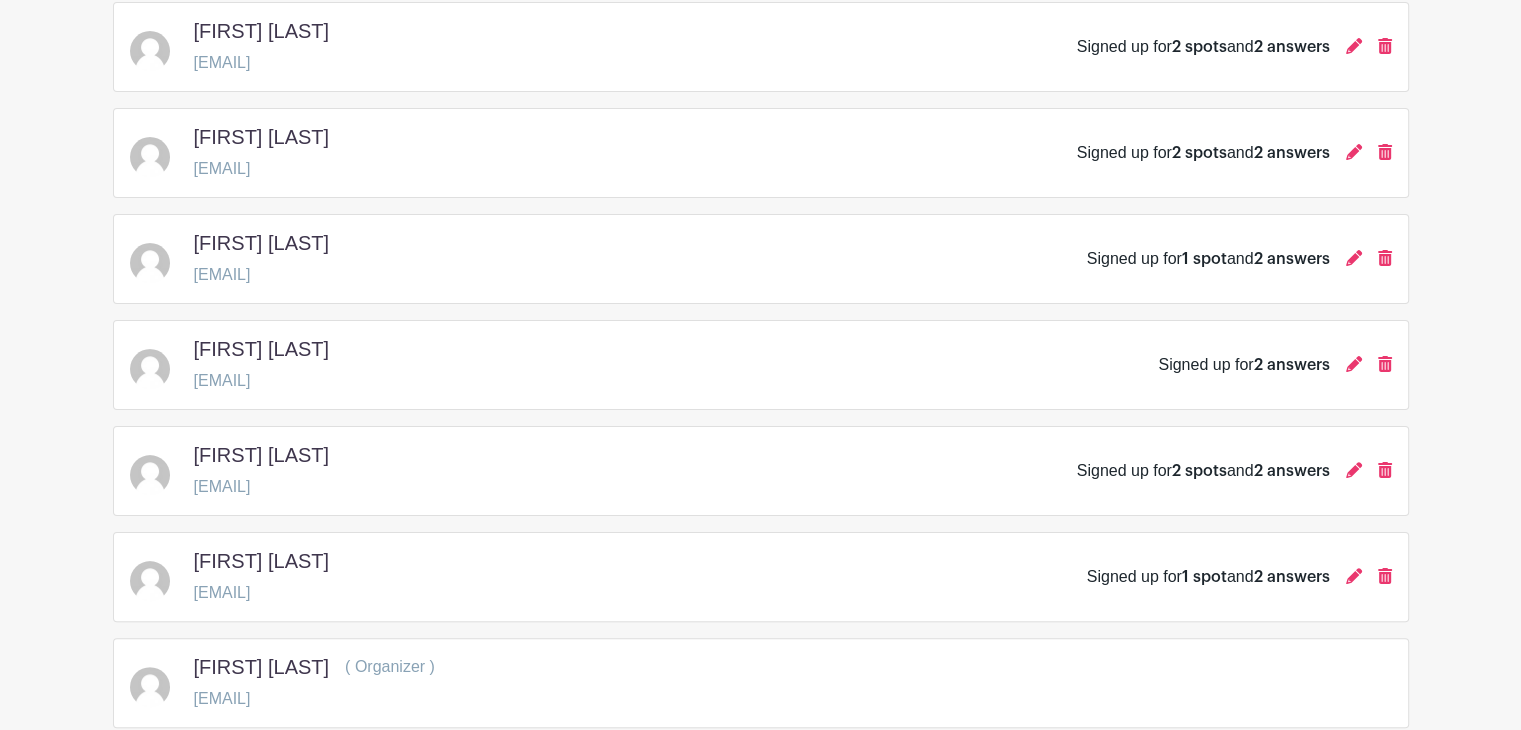 scroll, scrollTop: 360, scrollLeft: 0, axis: vertical 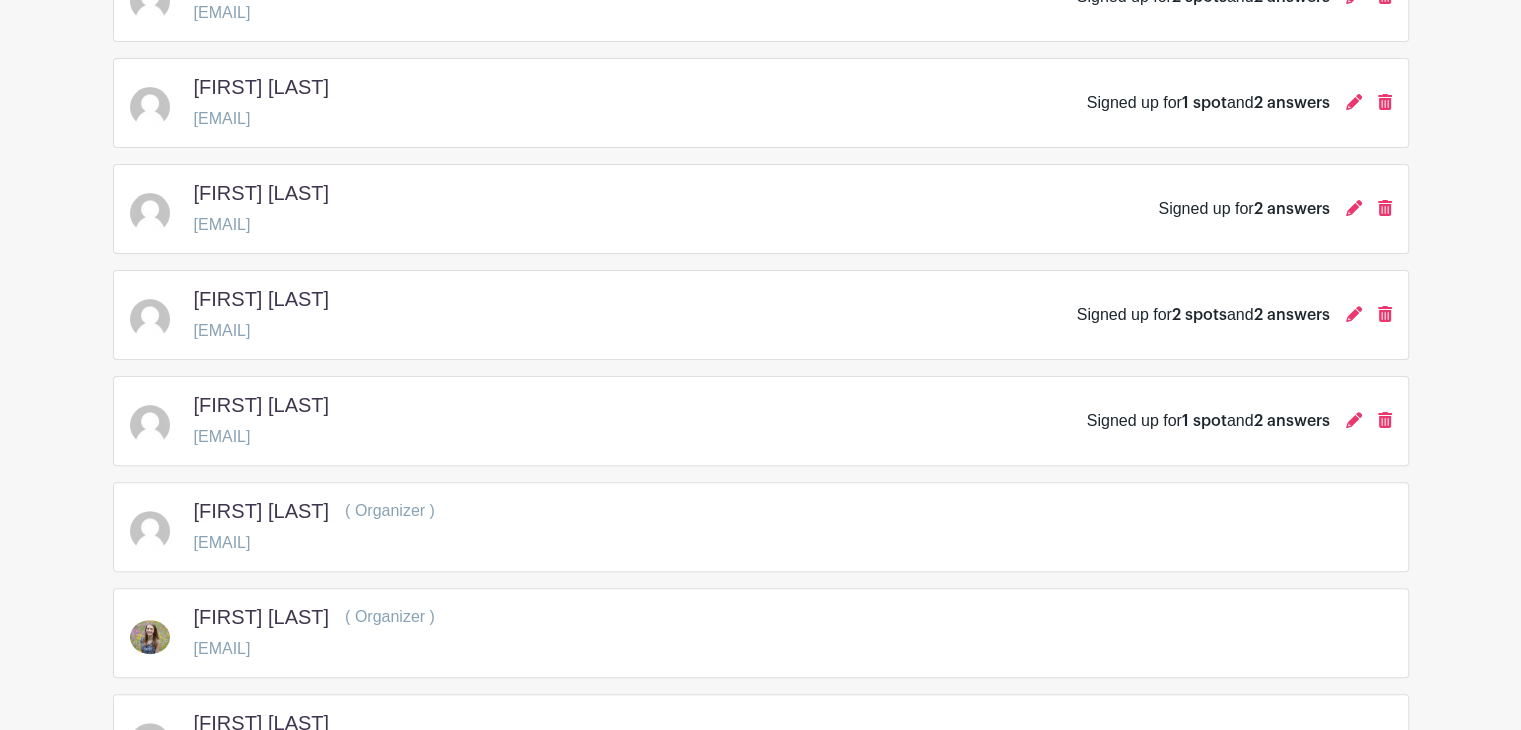 drag, startPoint x: 364, startPoint y: 440, endPoint x: 193, endPoint y: 444, distance: 171.04678 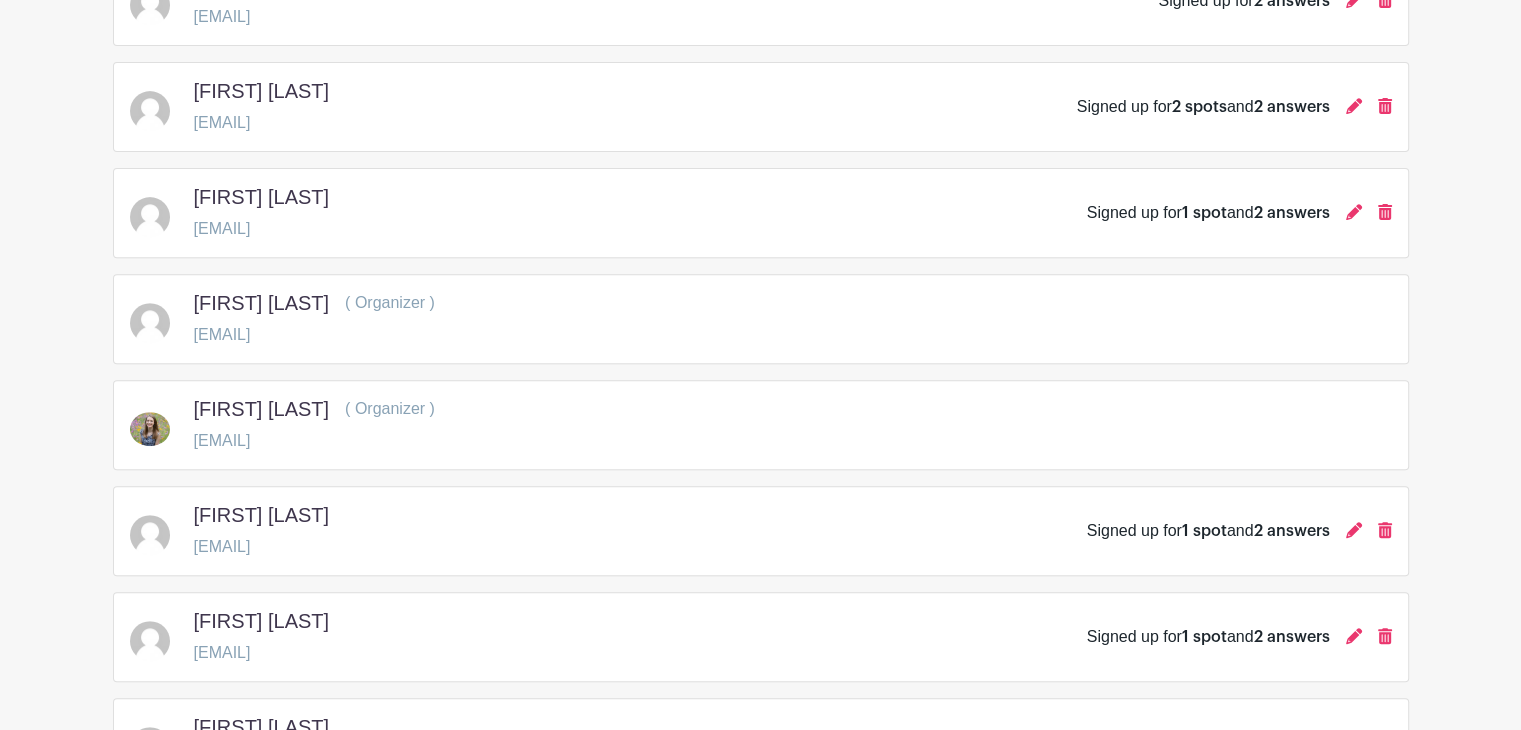 scroll, scrollTop: 734, scrollLeft: 0, axis: vertical 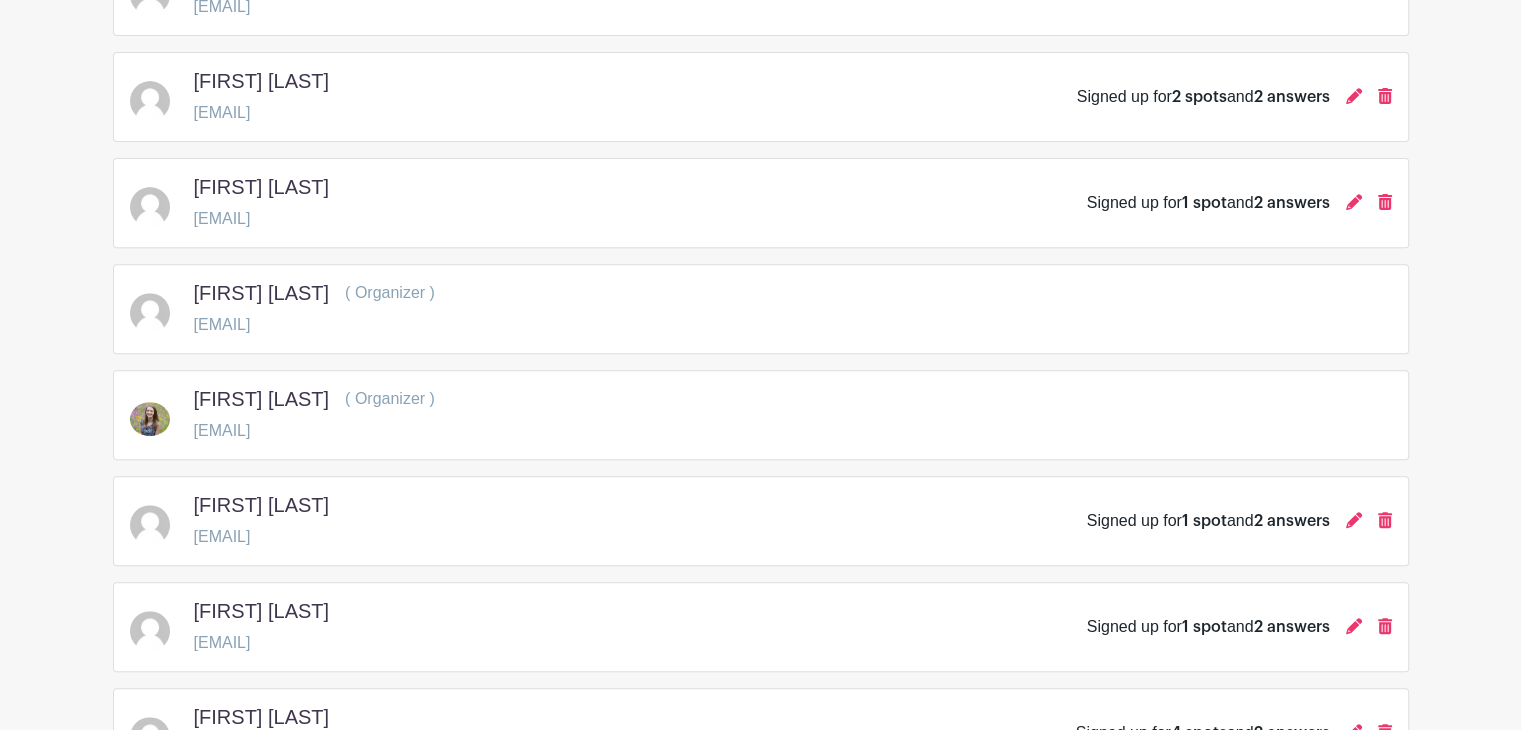 drag, startPoint x: 386, startPoint y: 541, endPoint x: 187, endPoint y: 525, distance: 199.64218 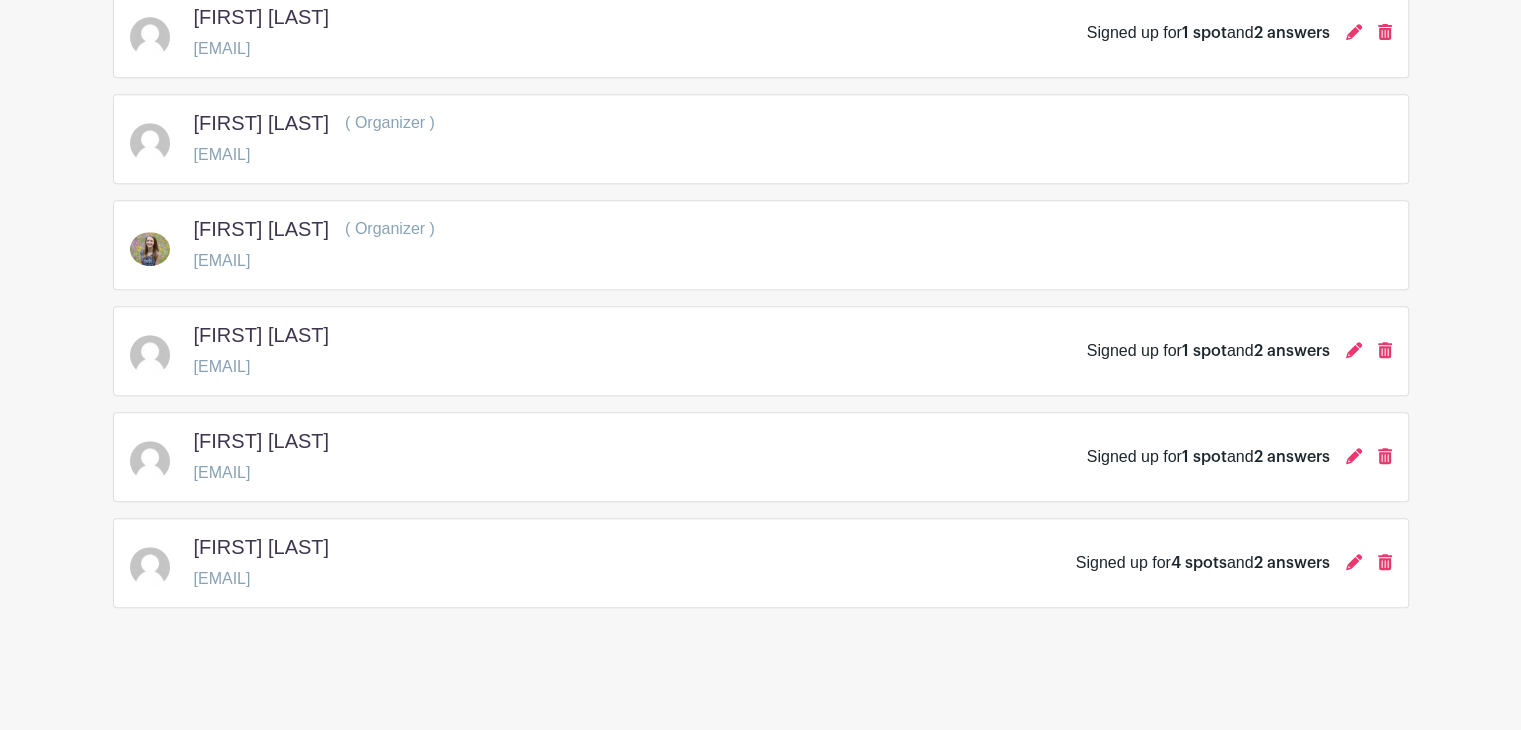 drag, startPoint x: 391, startPoint y: 466, endPoint x: 189, endPoint y: 481, distance: 202.55617 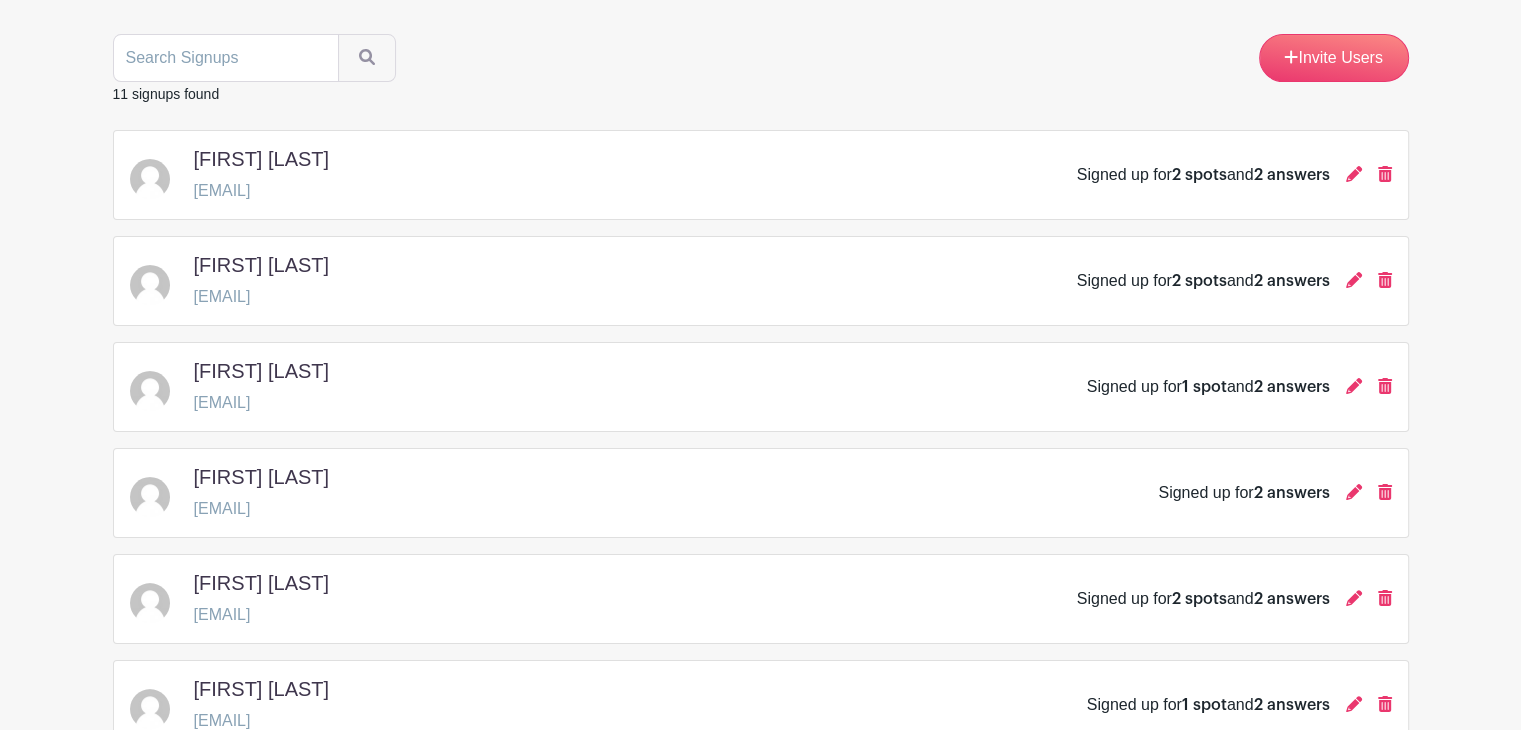 scroll, scrollTop: 0, scrollLeft: 0, axis: both 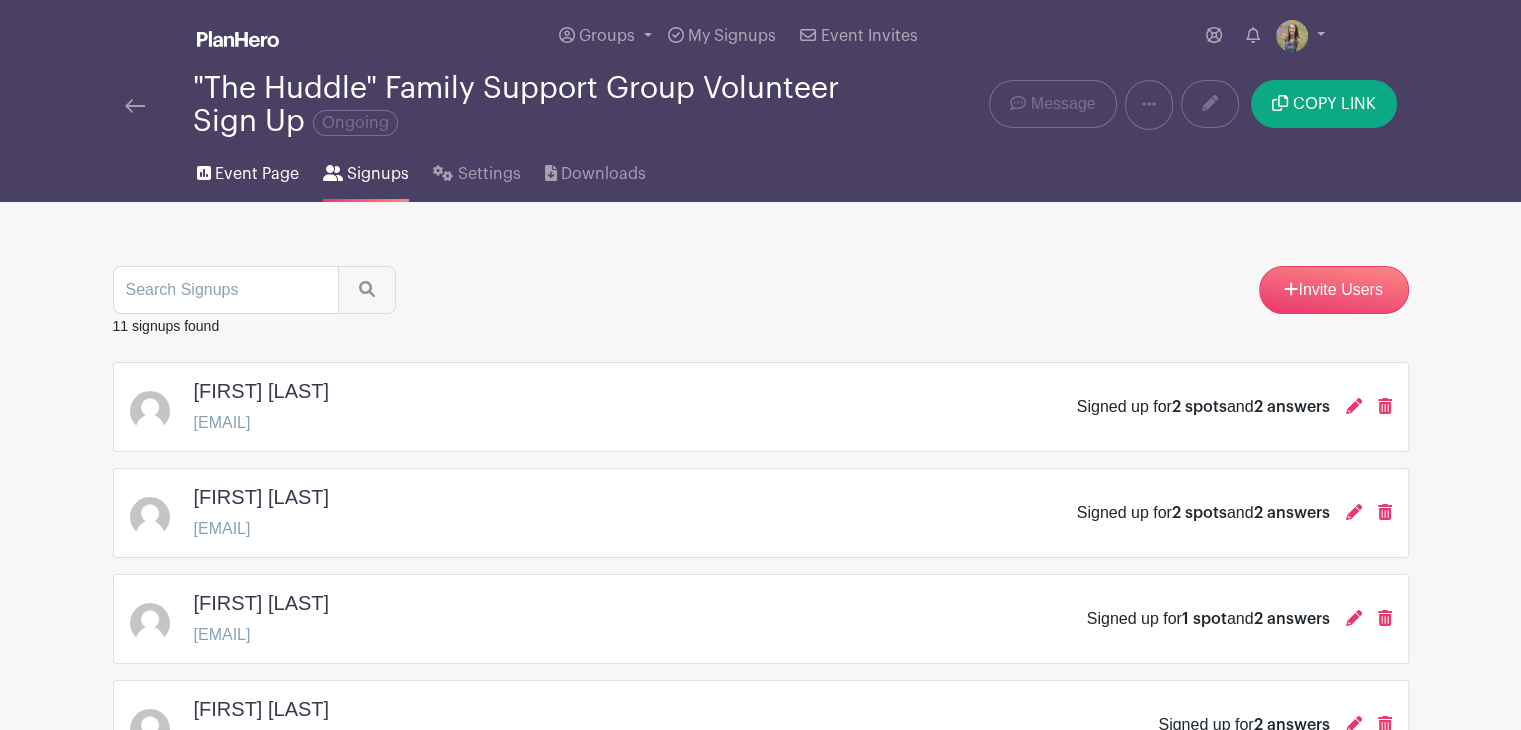 click on "Event Page" at bounding box center (257, 174) 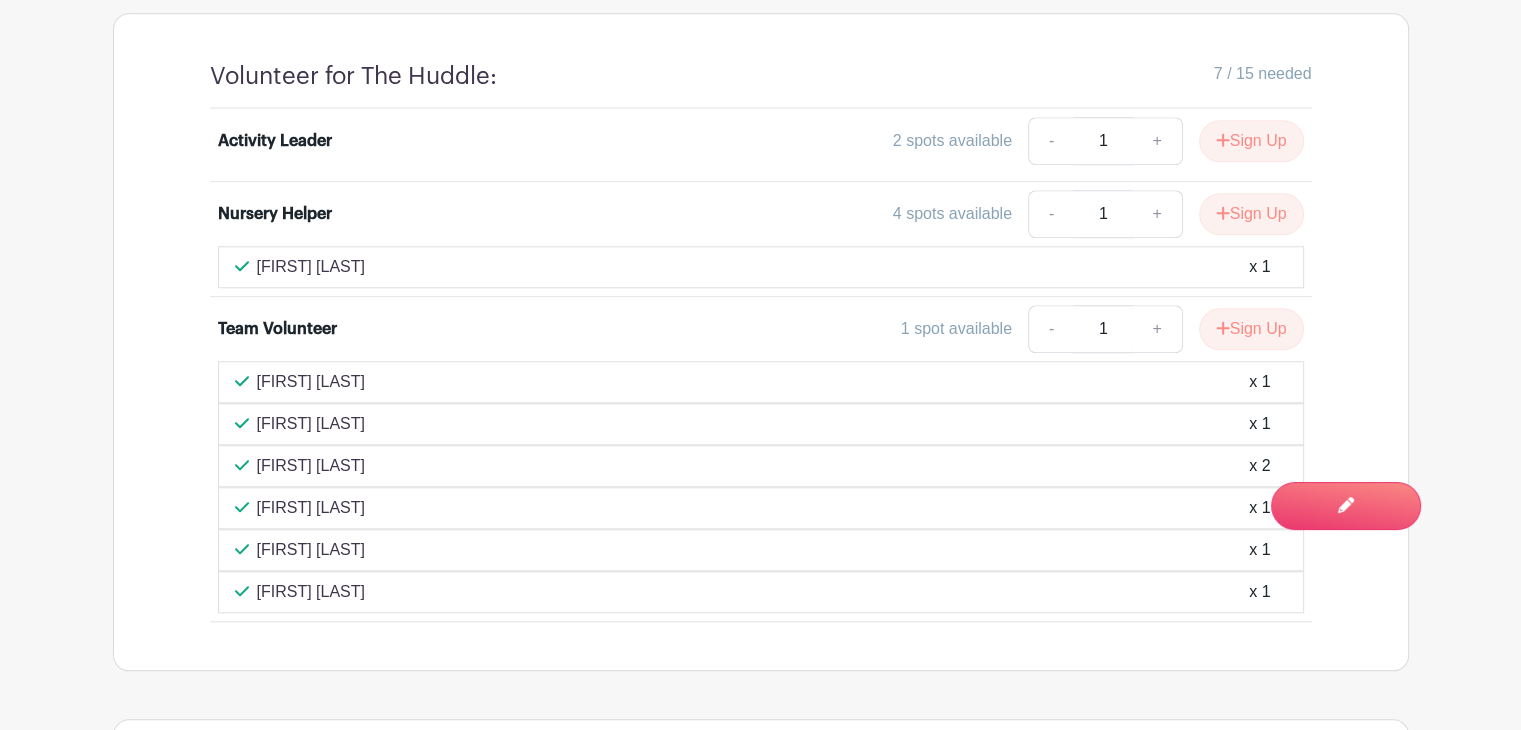 scroll, scrollTop: 1784, scrollLeft: 0, axis: vertical 